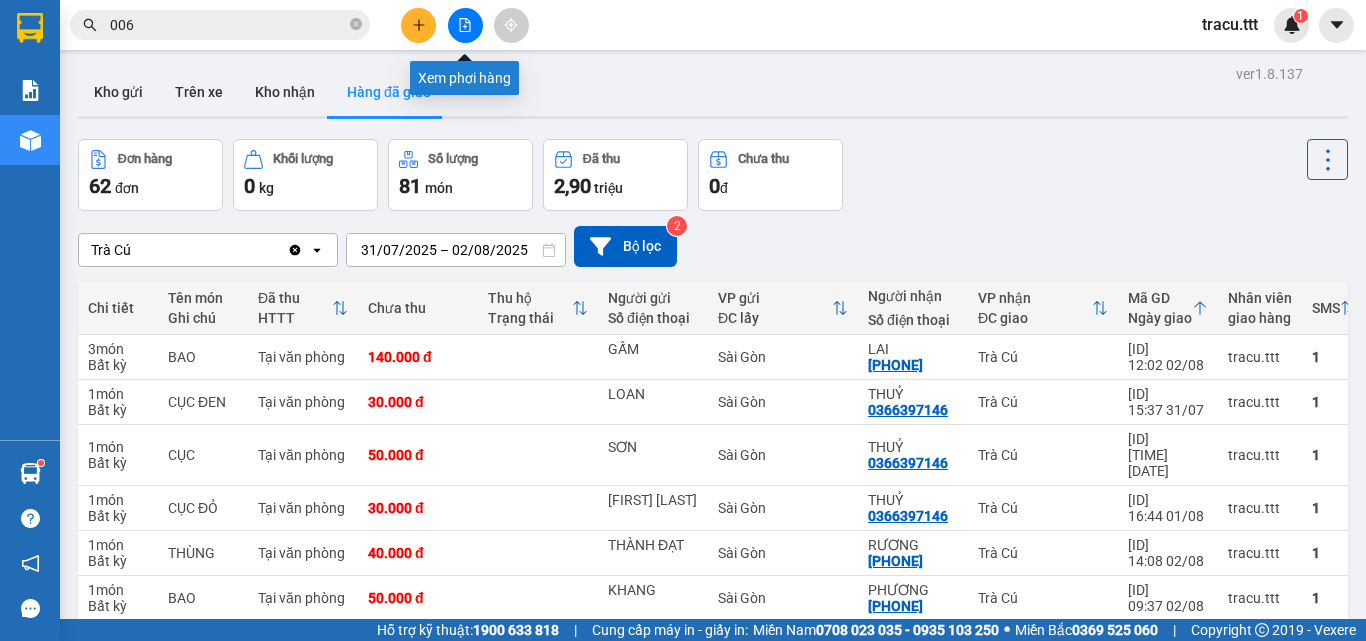 scroll, scrollTop: 0, scrollLeft: 0, axis: both 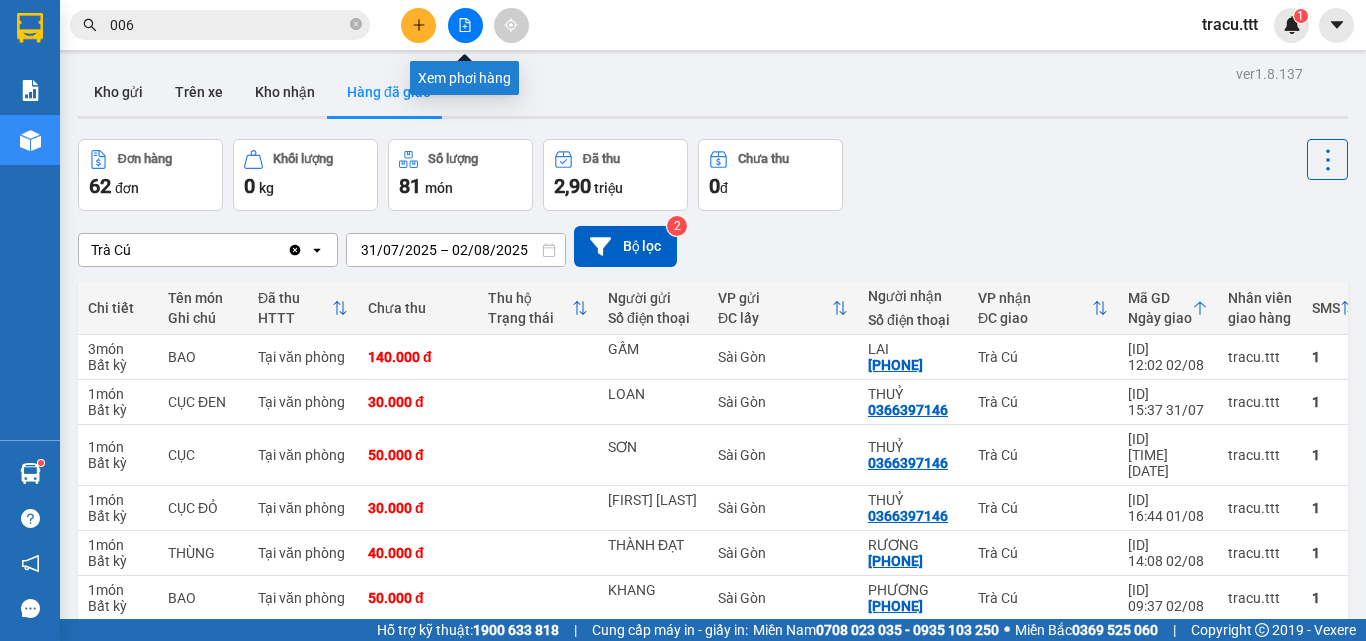 click 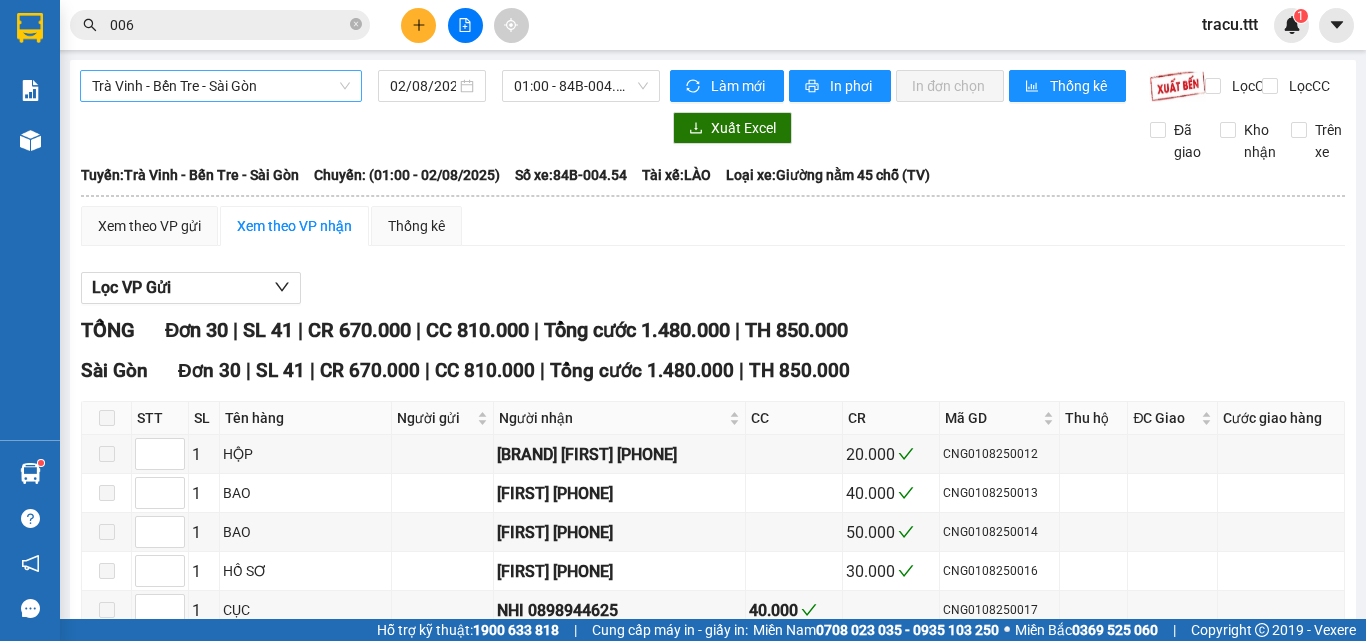 click on "Trà Vinh - Bến Tre - Sài Gòn" at bounding box center [221, 86] 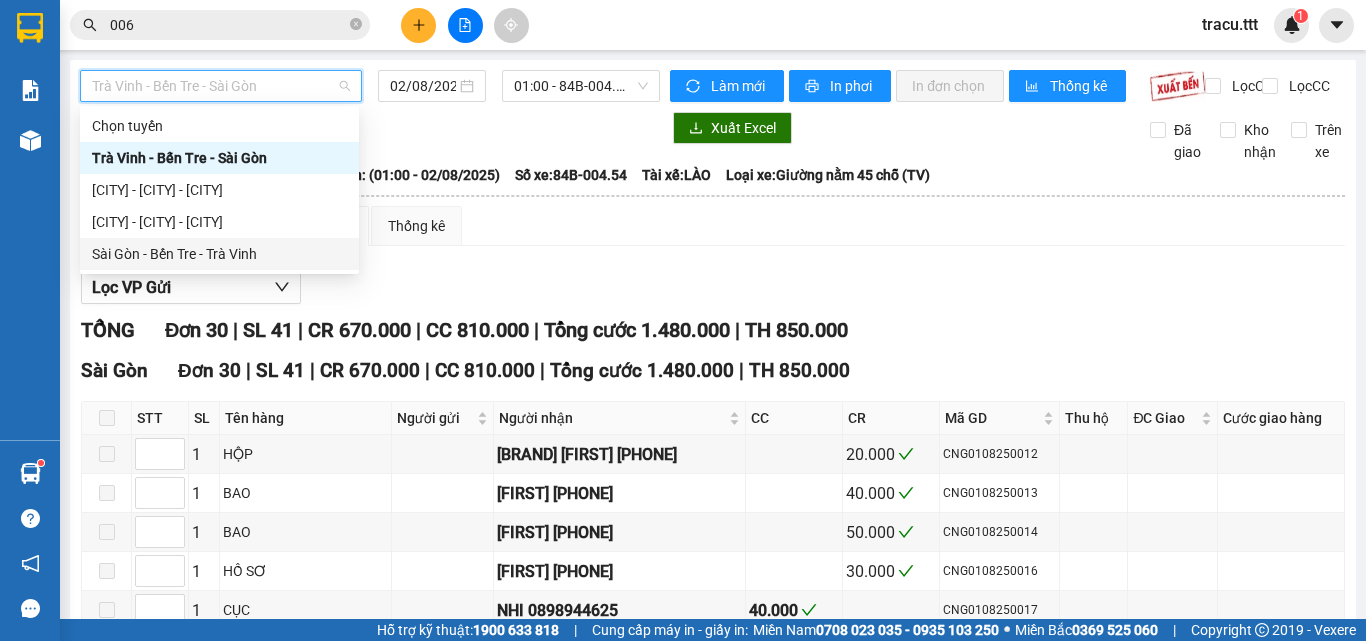 click on "Sài Gòn - Bến Tre - Trà Vinh" at bounding box center [219, 254] 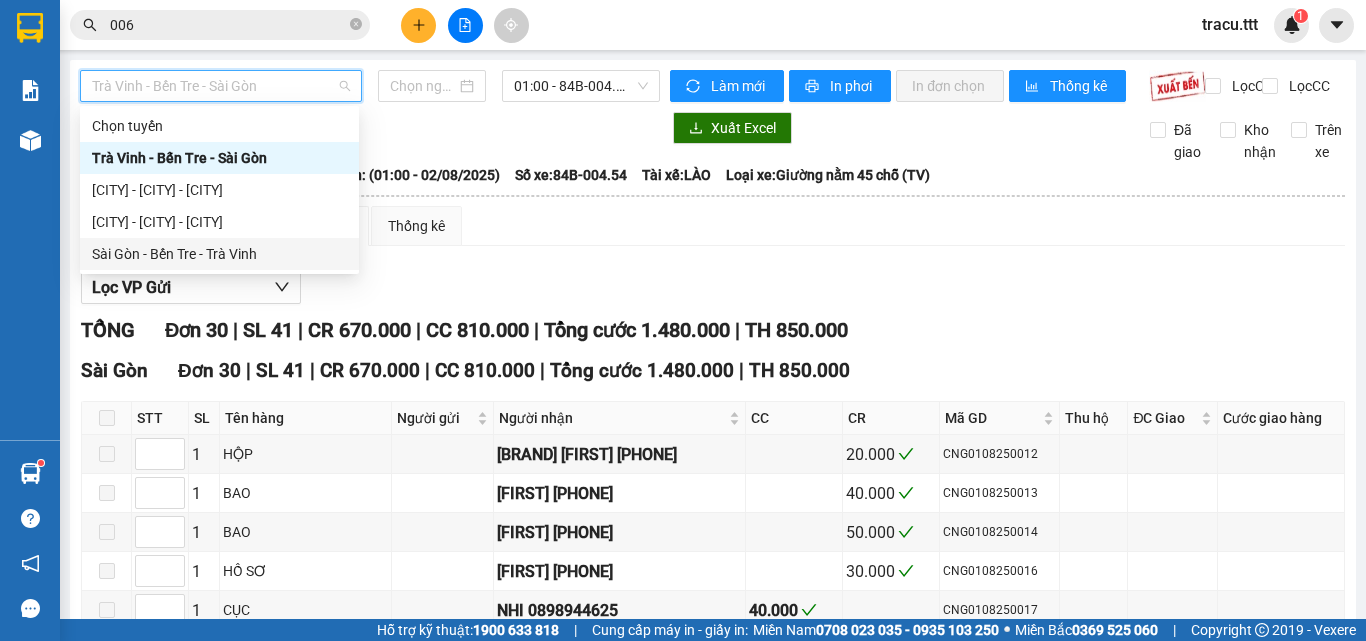 type on "02/08/2025" 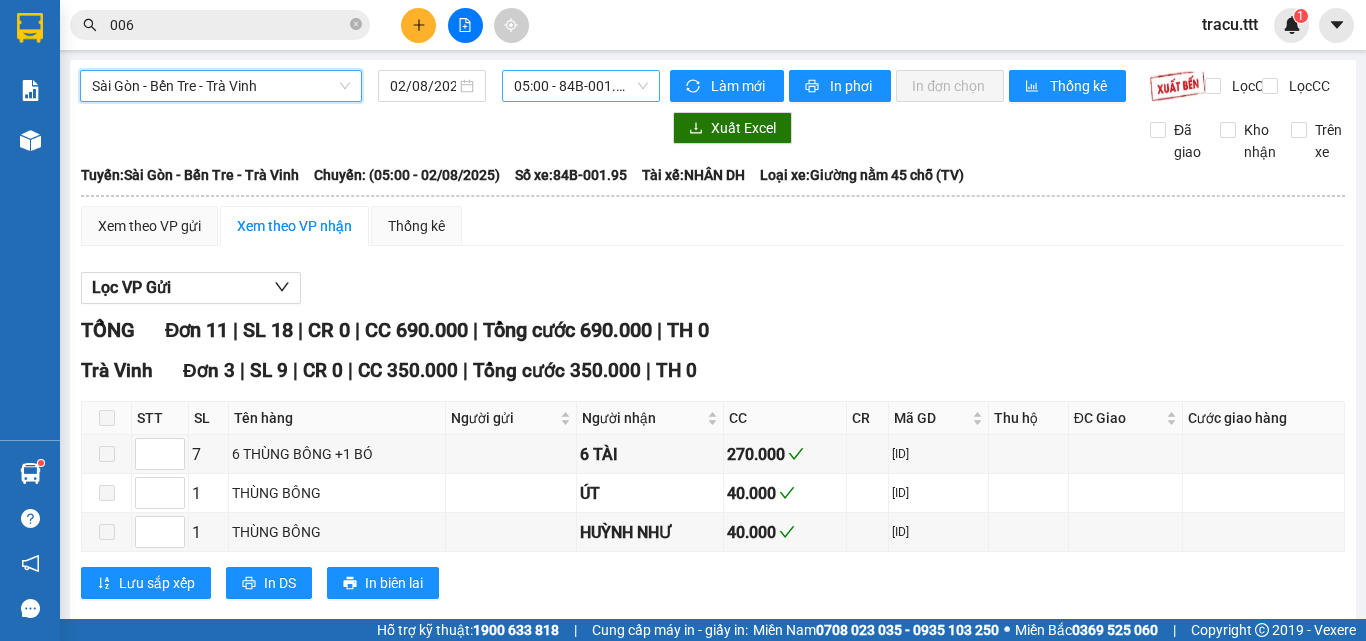 click on "[TIME] - [NUMBER]" at bounding box center (581, 86) 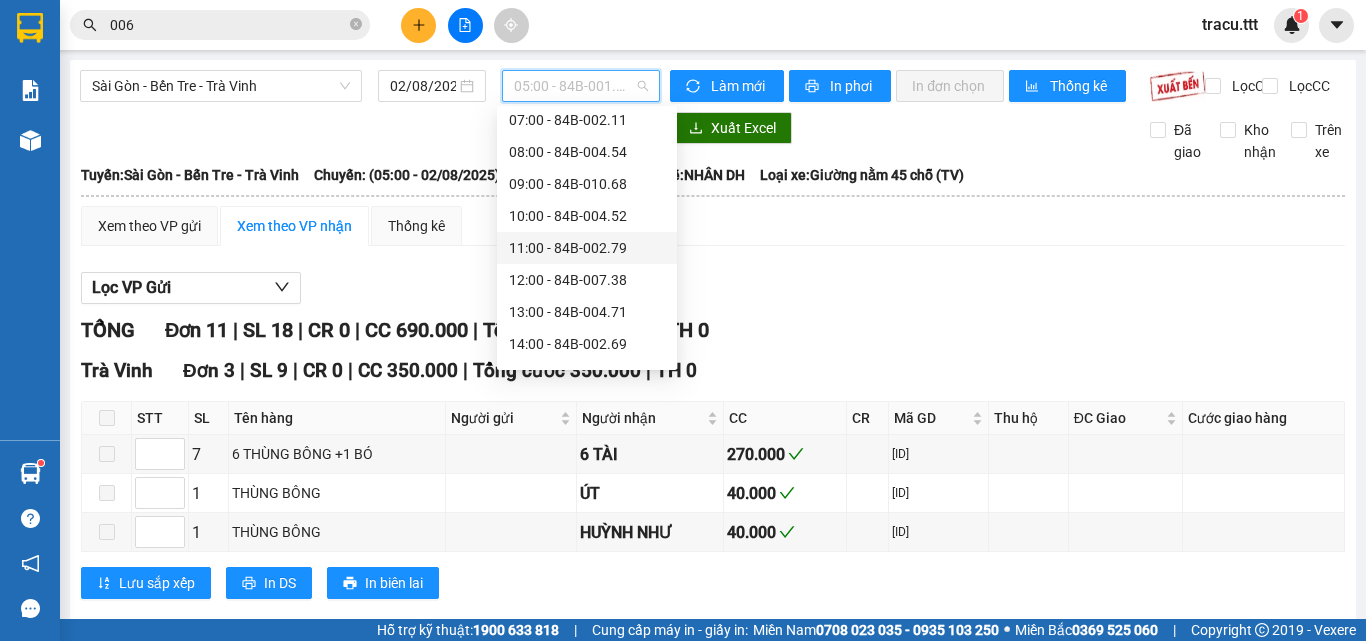 scroll, scrollTop: 300, scrollLeft: 0, axis: vertical 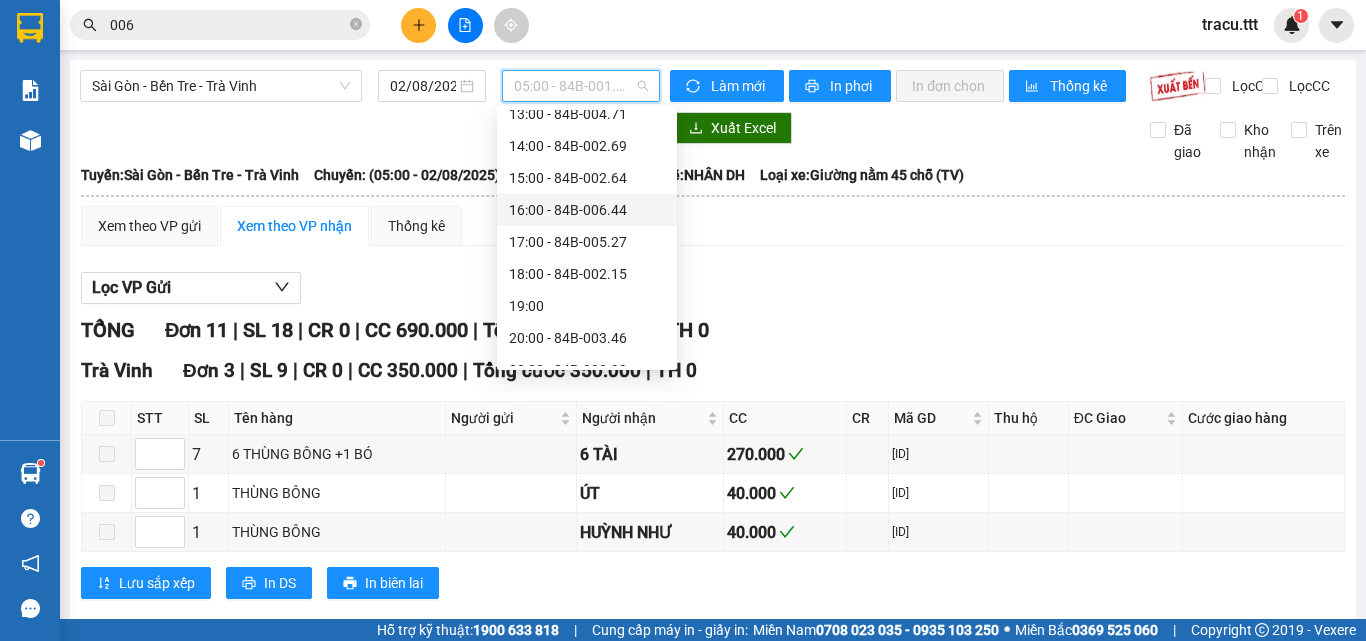 click on "[TIME] - [NUMBER]" at bounding box center (587, 210) 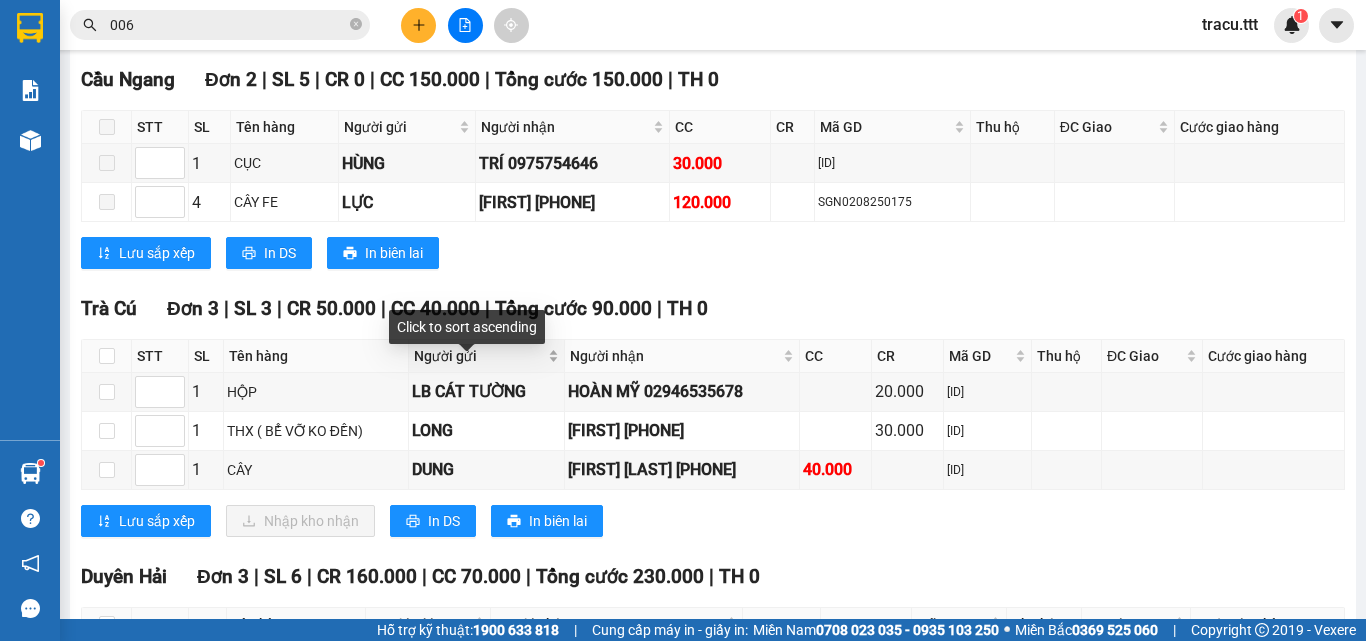 scroll, scrollTop: 1559, scrollLeft: 0, axis: vertical 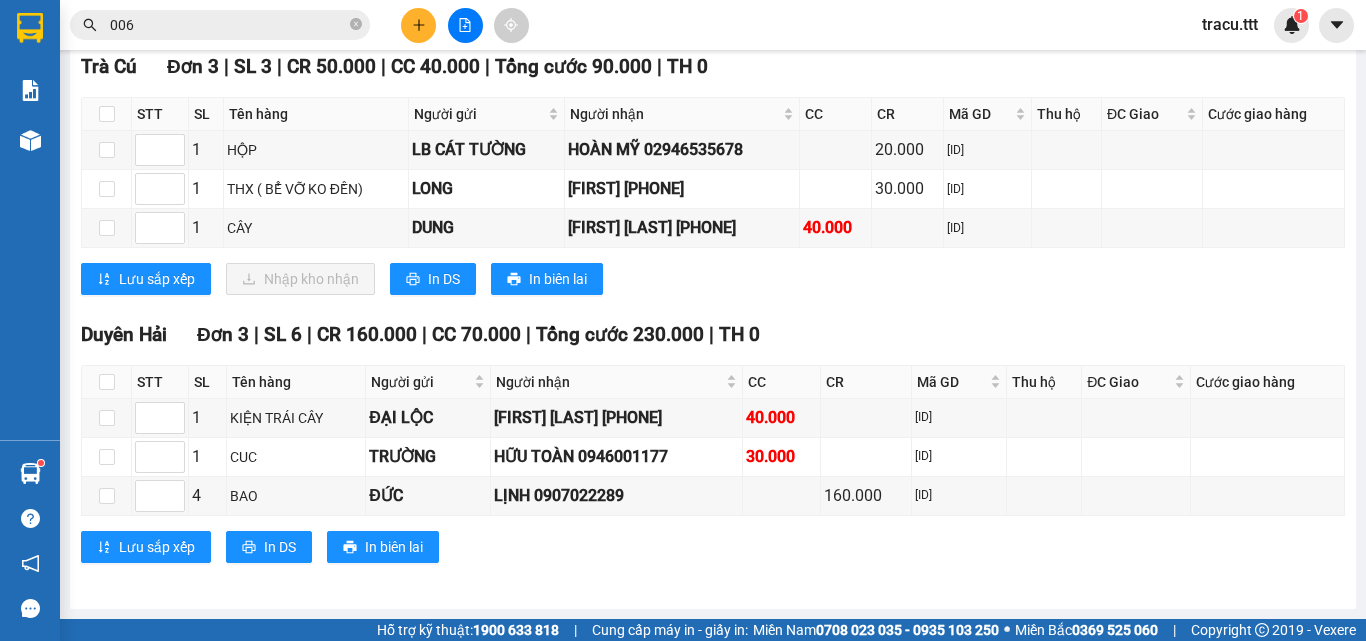 click at bounding box center [107, 114] 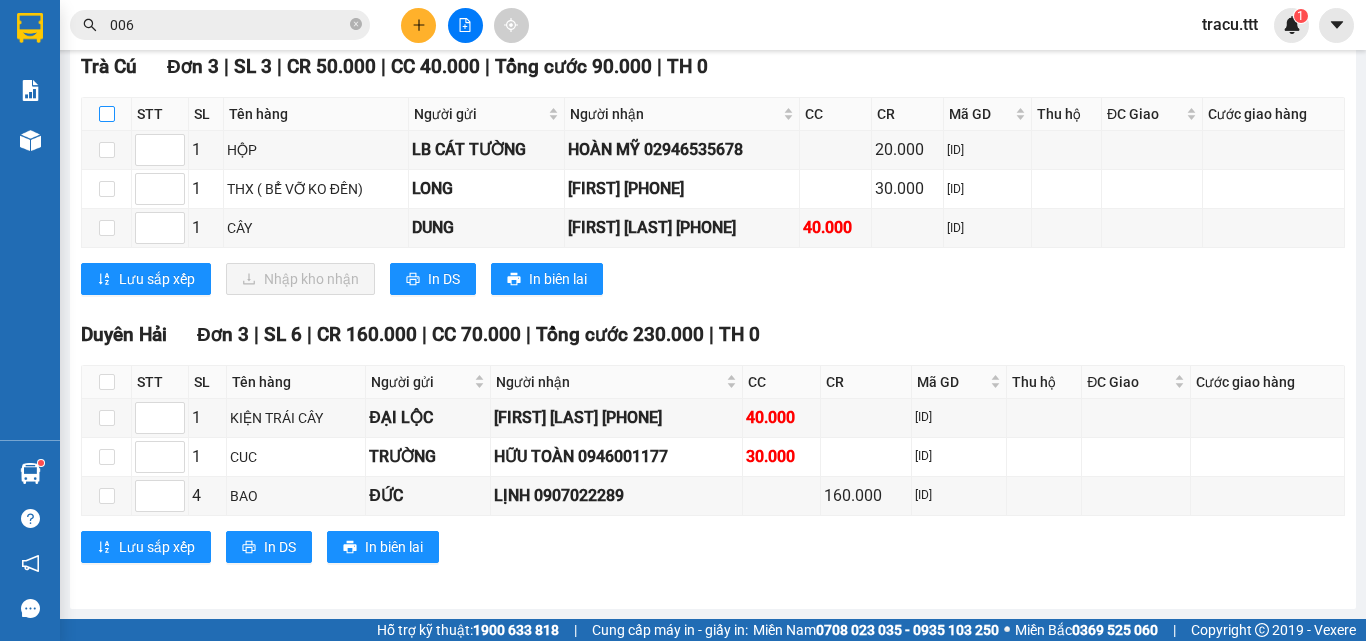 click at bounding box center (107, 114) 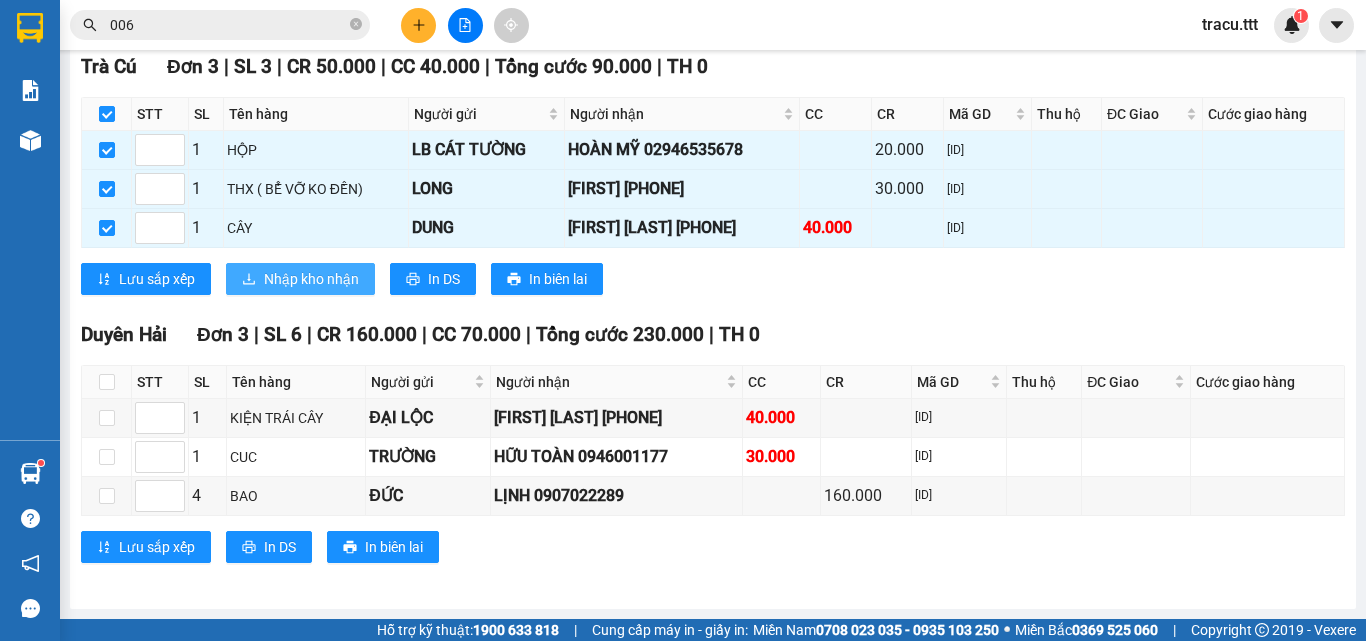 click on "Nhập kho nhận" at bounding box center [311, 279] 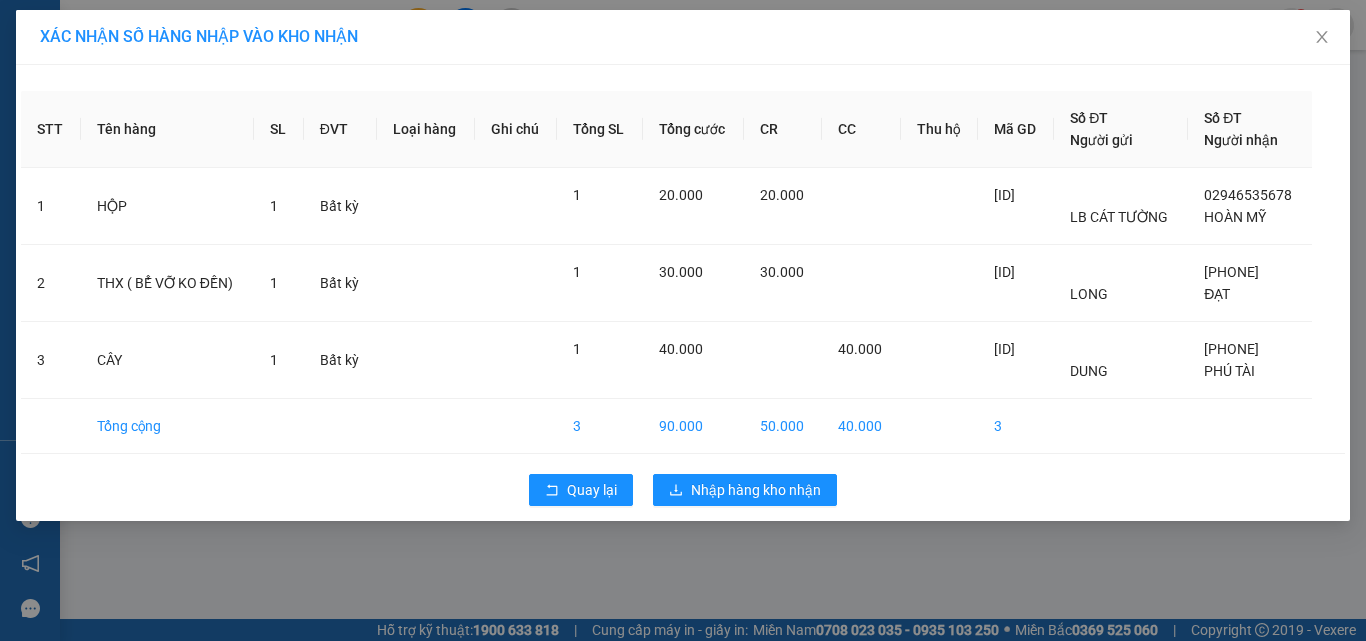 scroll, scrollTop: 0, scrollLeft: 0, axis: both 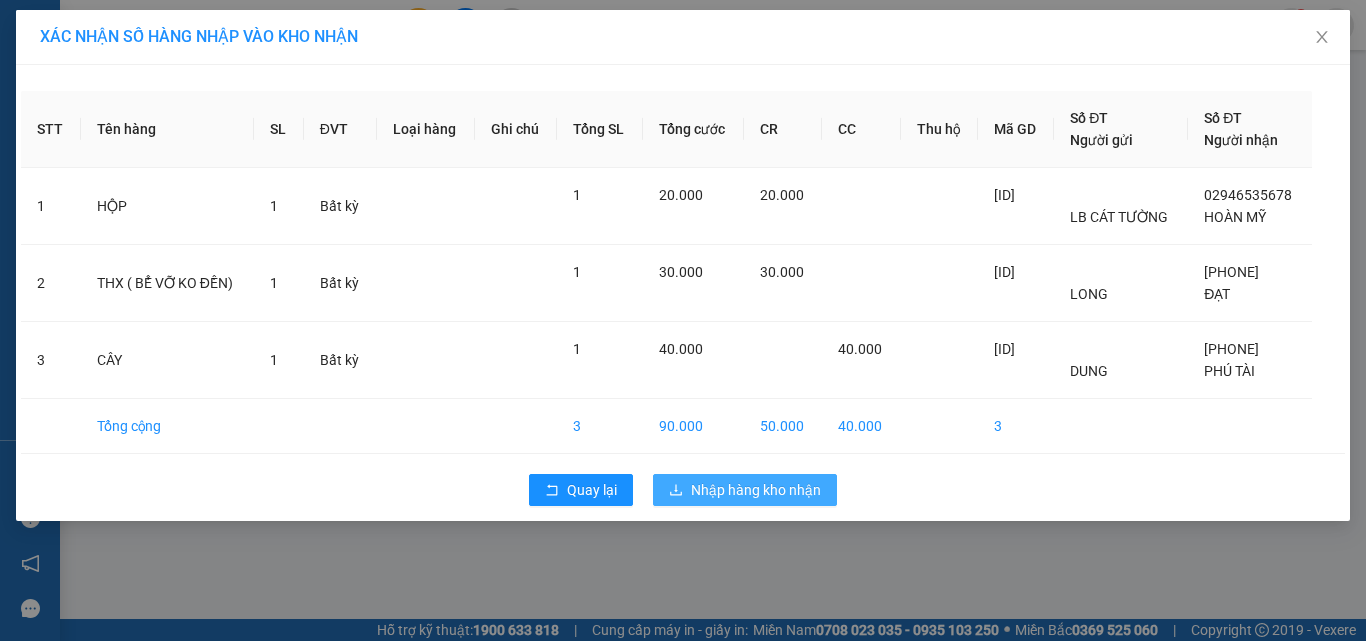 click on "Nhập hàng kho nhận" at bounding box center (756, 490) 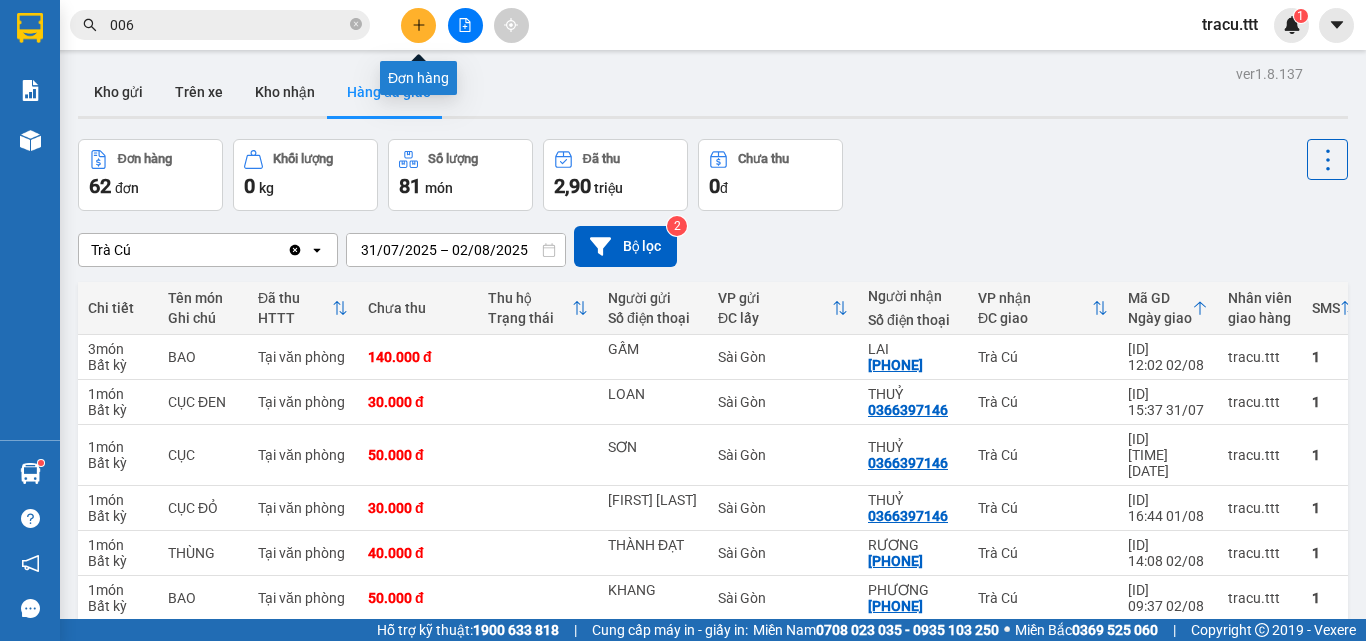click 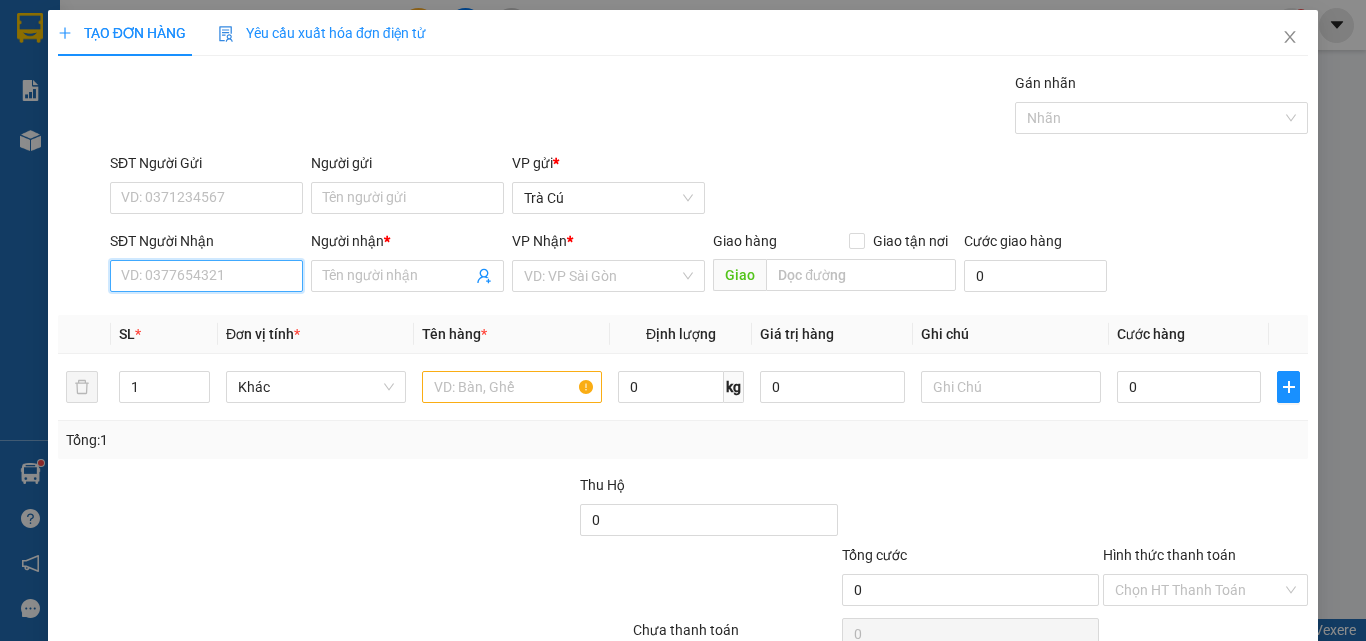 click on "SĐT Người Nhận" at bounding box center (206, 276) 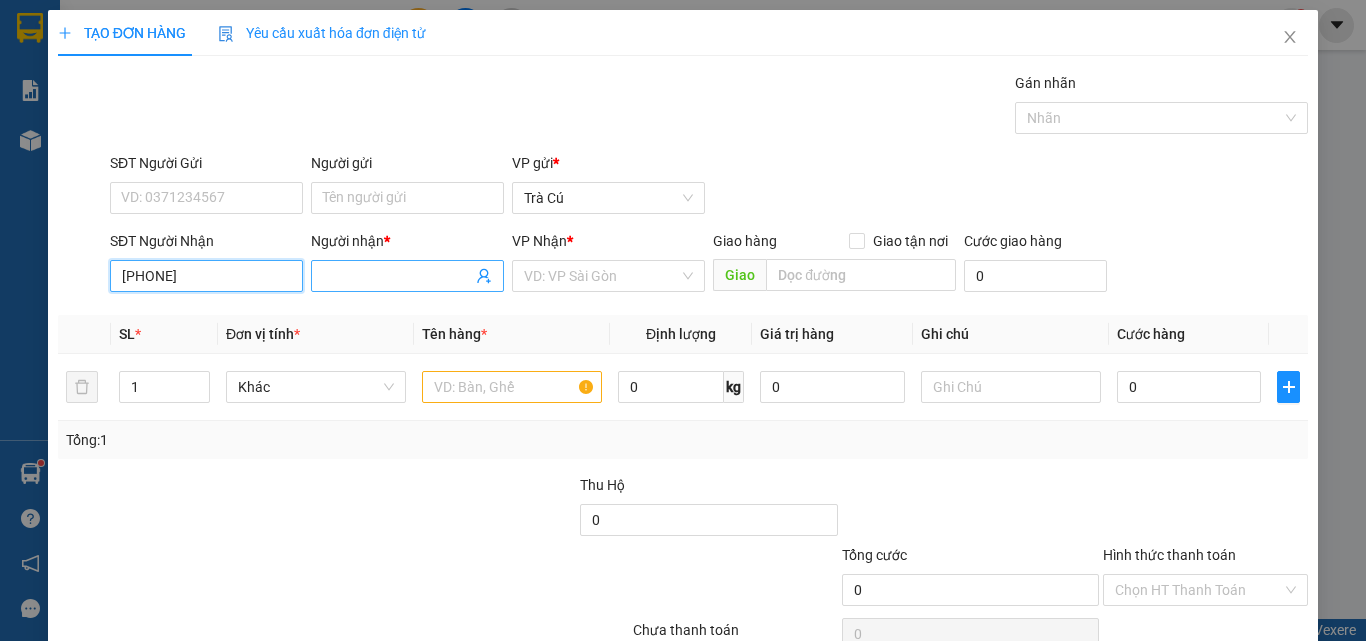 type on "[PHONE]" 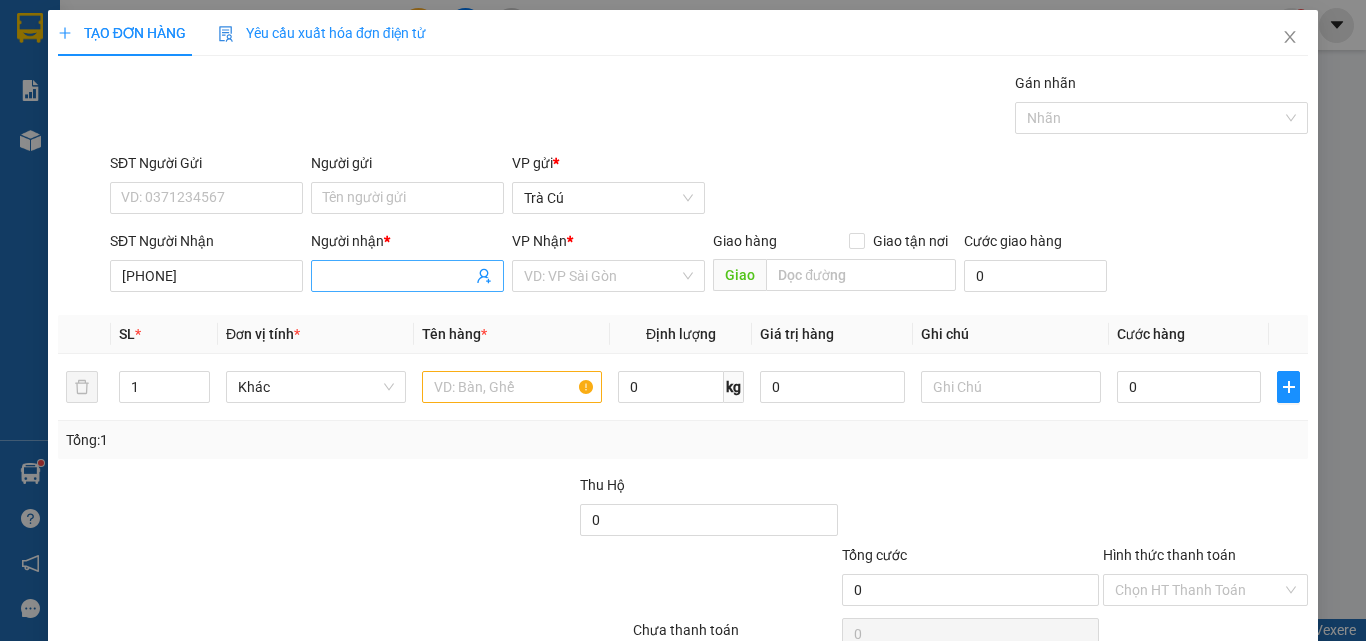 click on "Người nhận  *" at bounding box center [397, 276] 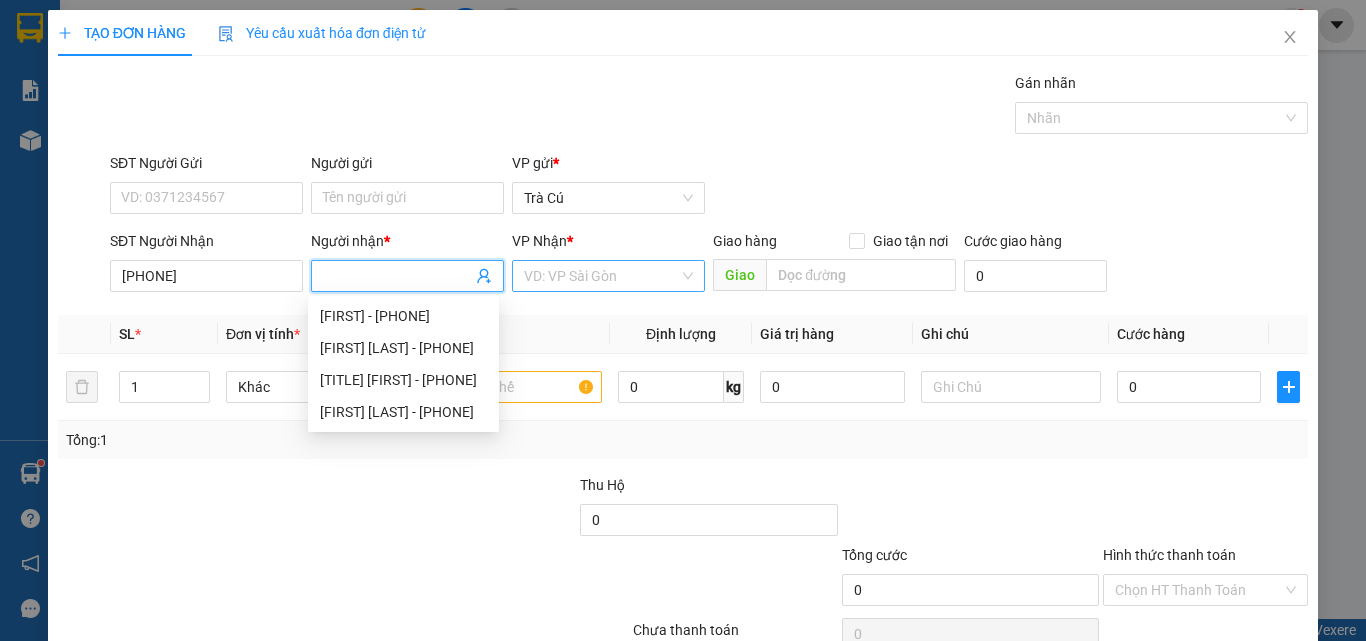 click at bounding box center (601, 276) 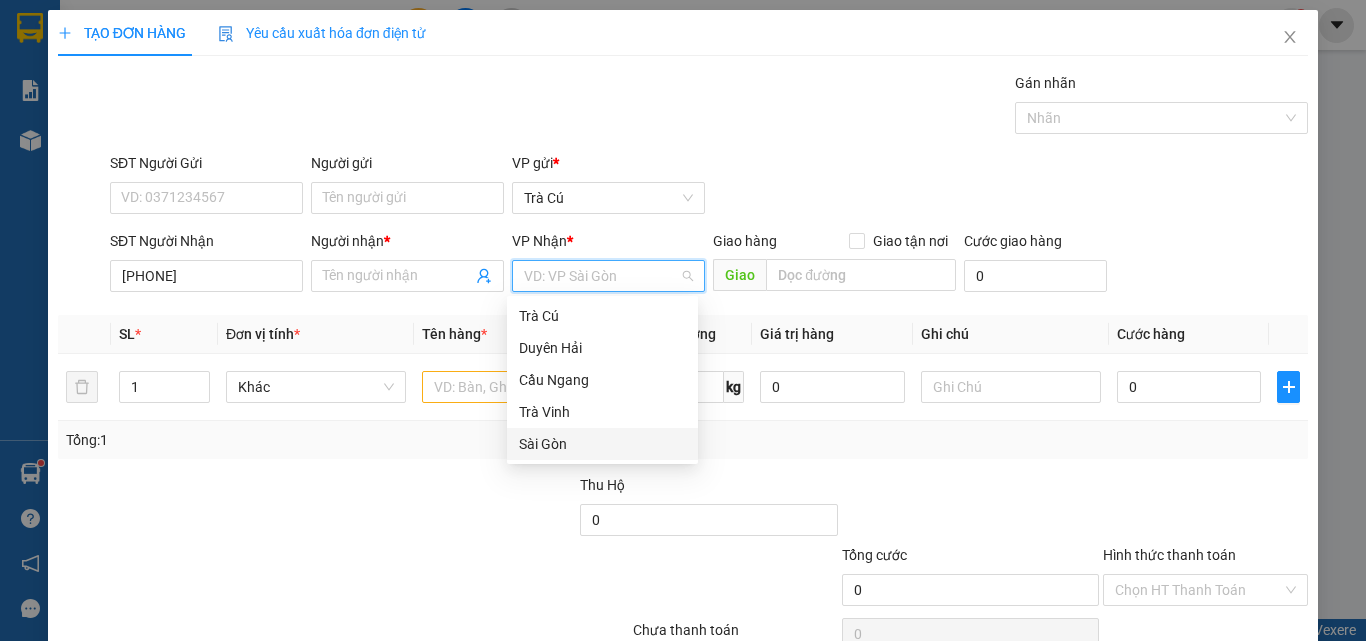 click on "Sài Gòn" at bounding box center (602, 444) 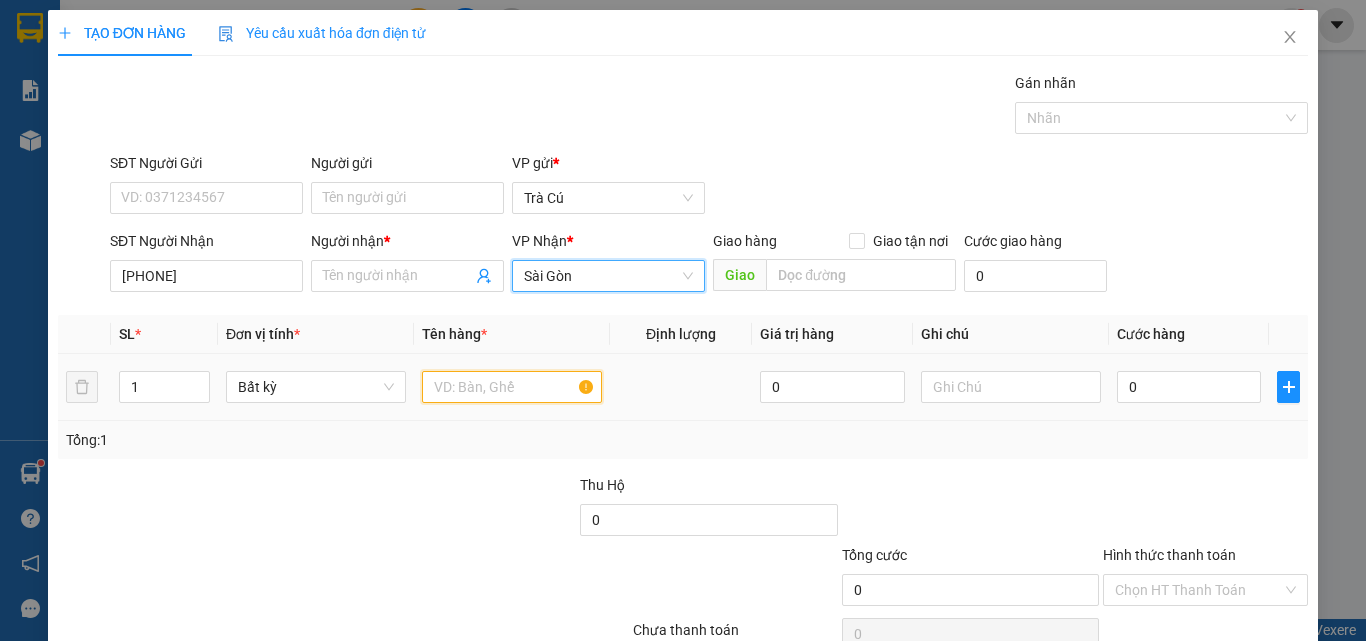 click at bounding box center (512, 387) 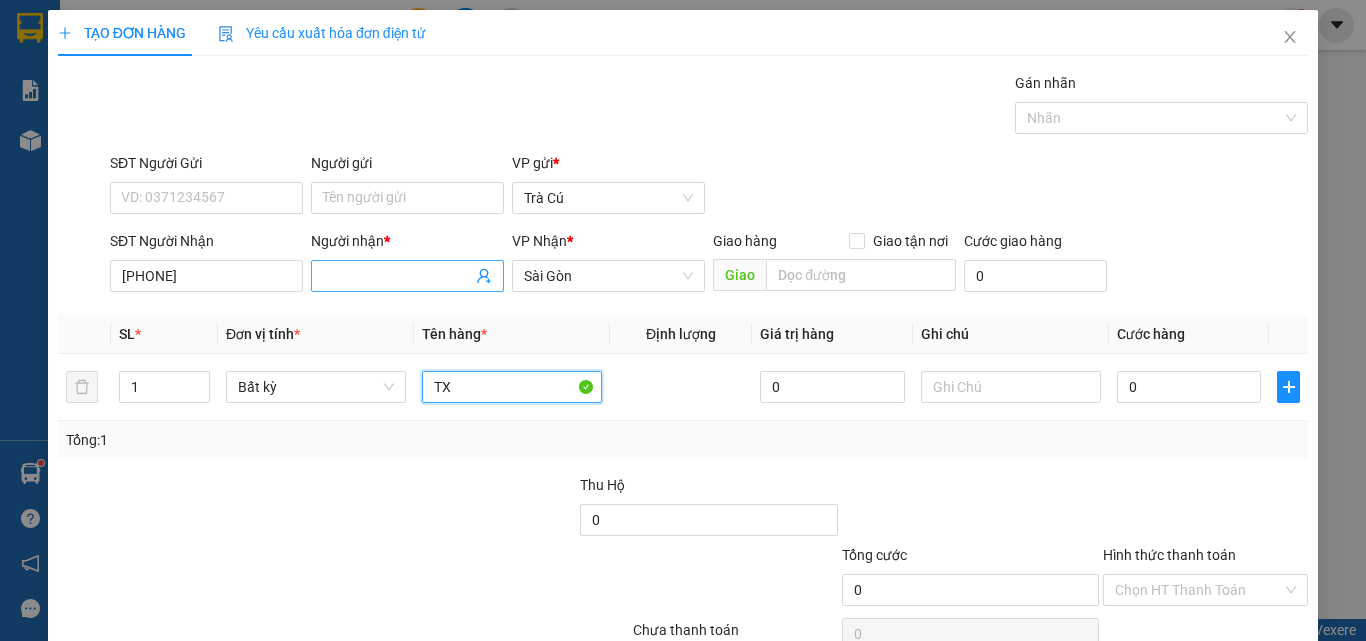 type on "TX" 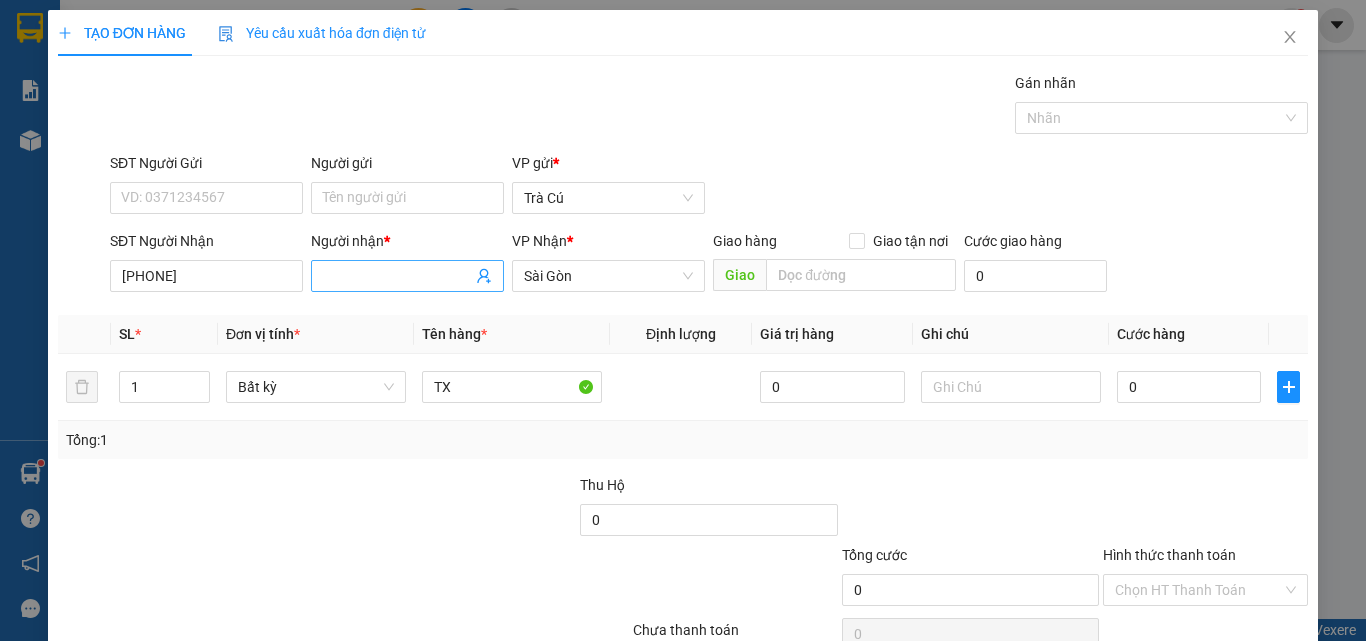 click at bounding box center (407, 276) 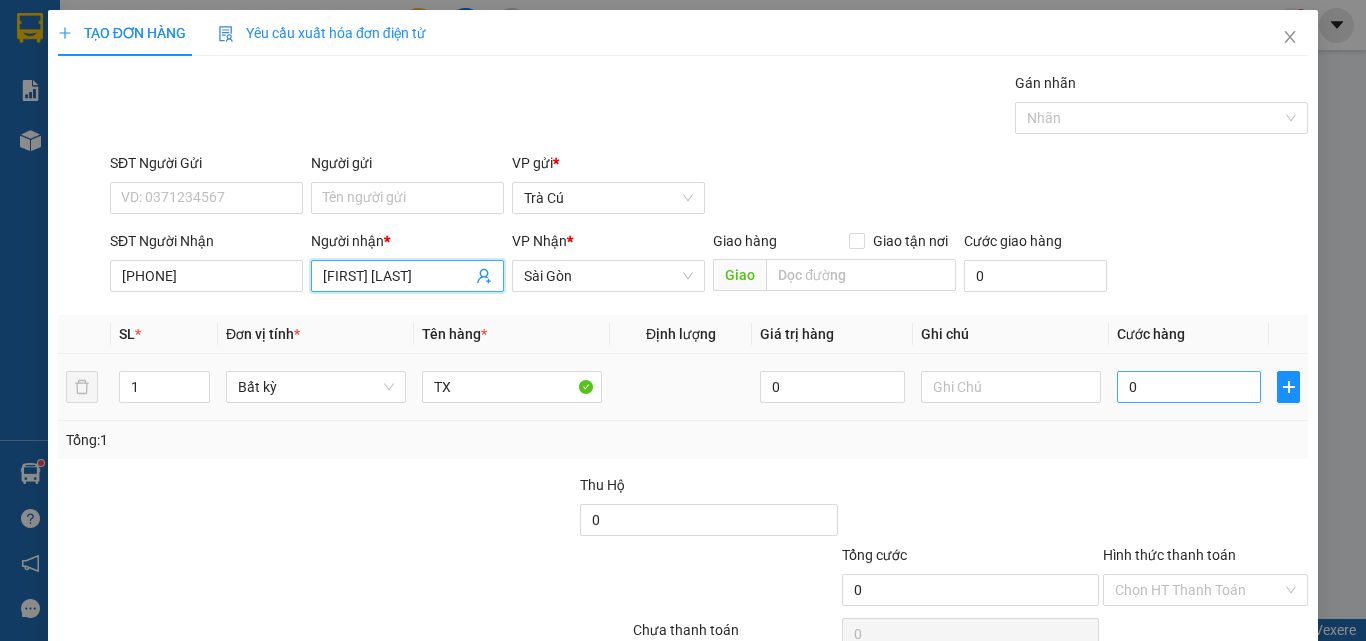 type on "[FIRST] [LAST]" 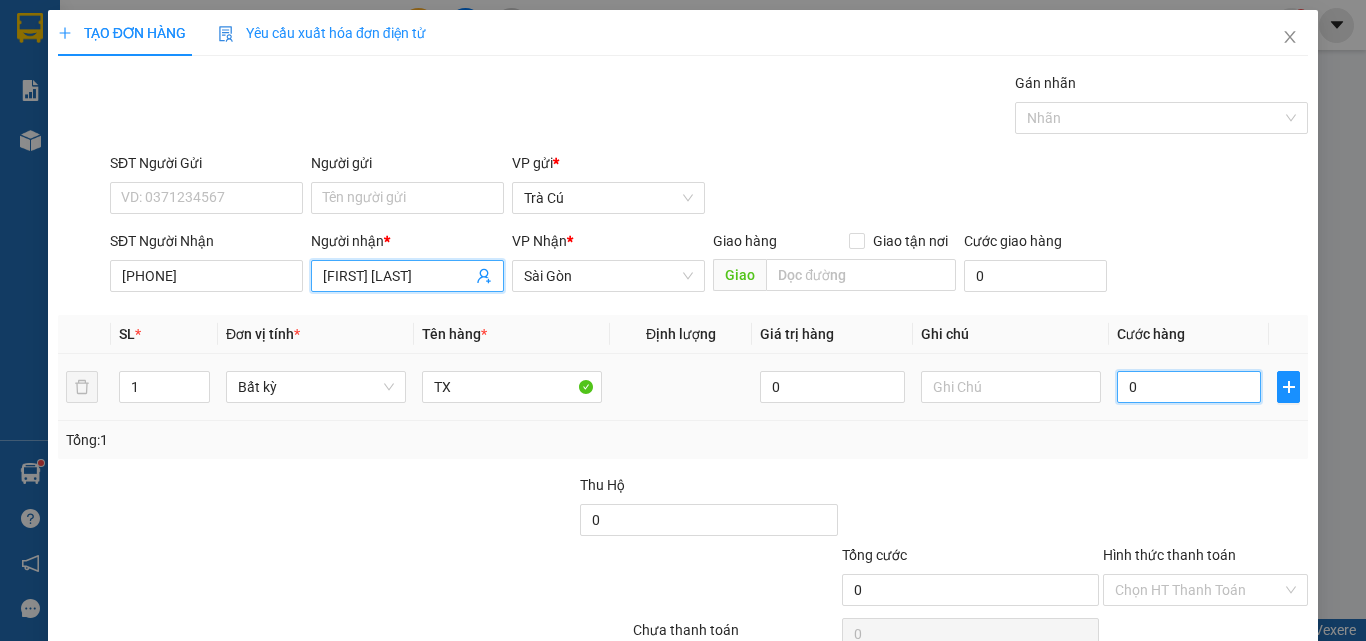 click on "0" at bounding box center [1189, 387] 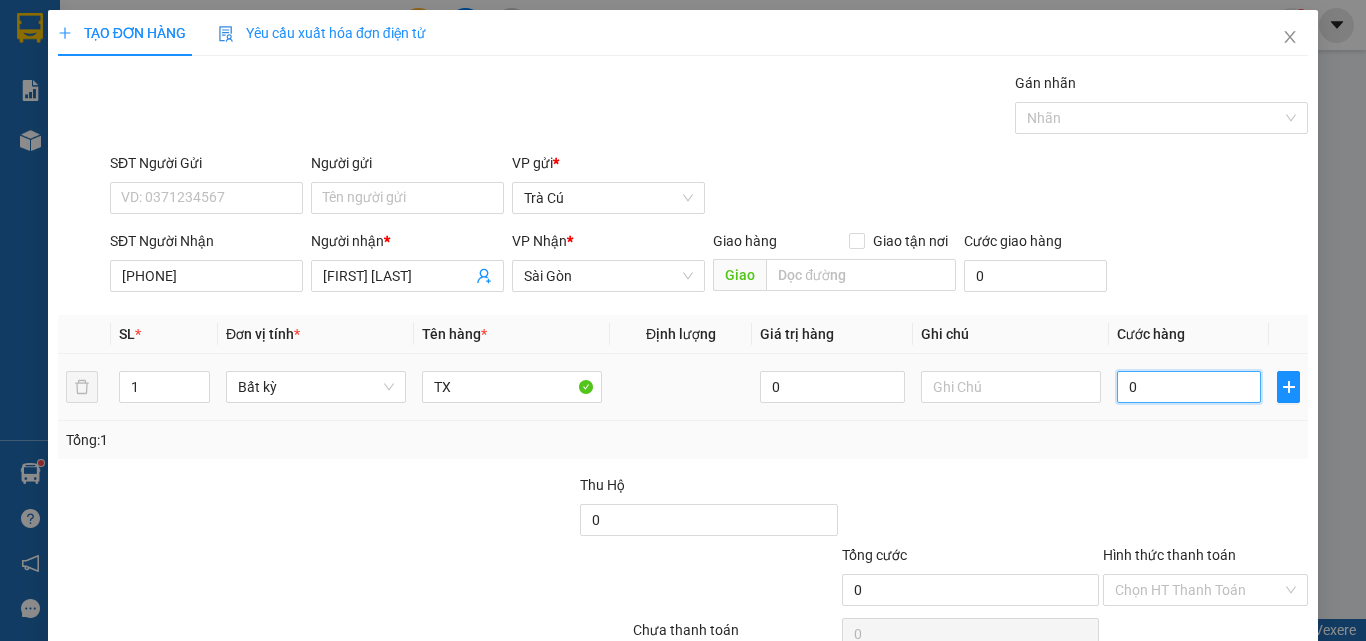 type on "3" 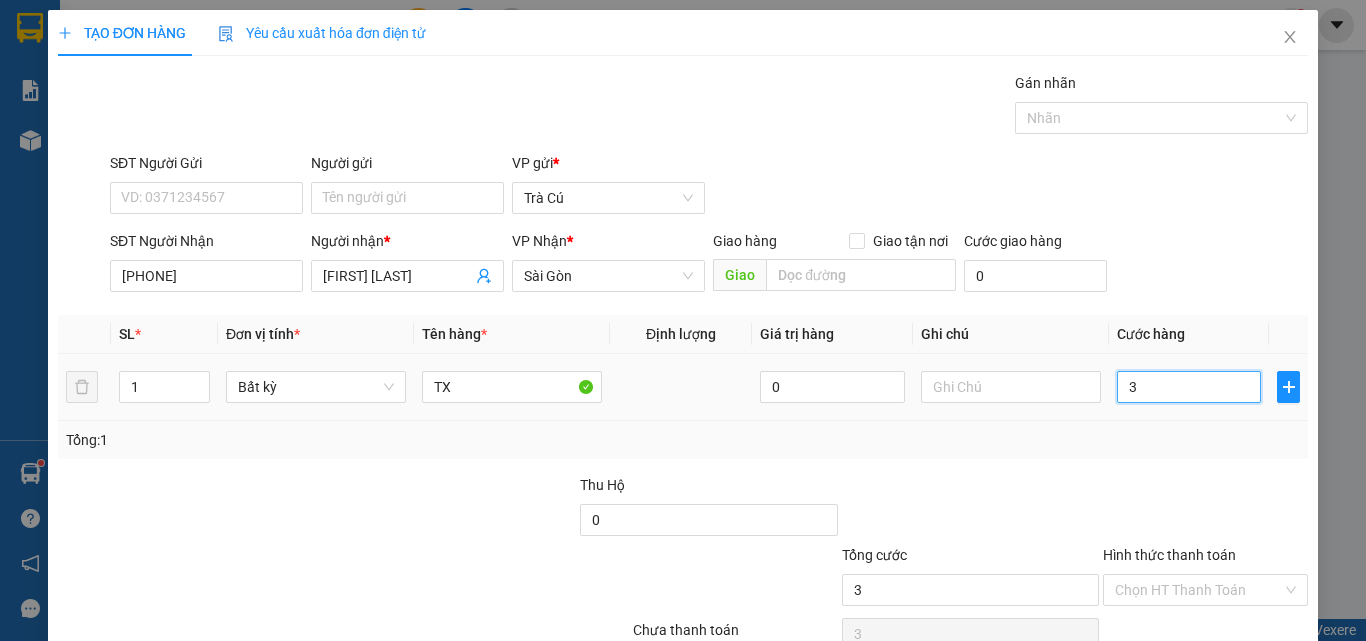 type on "30" 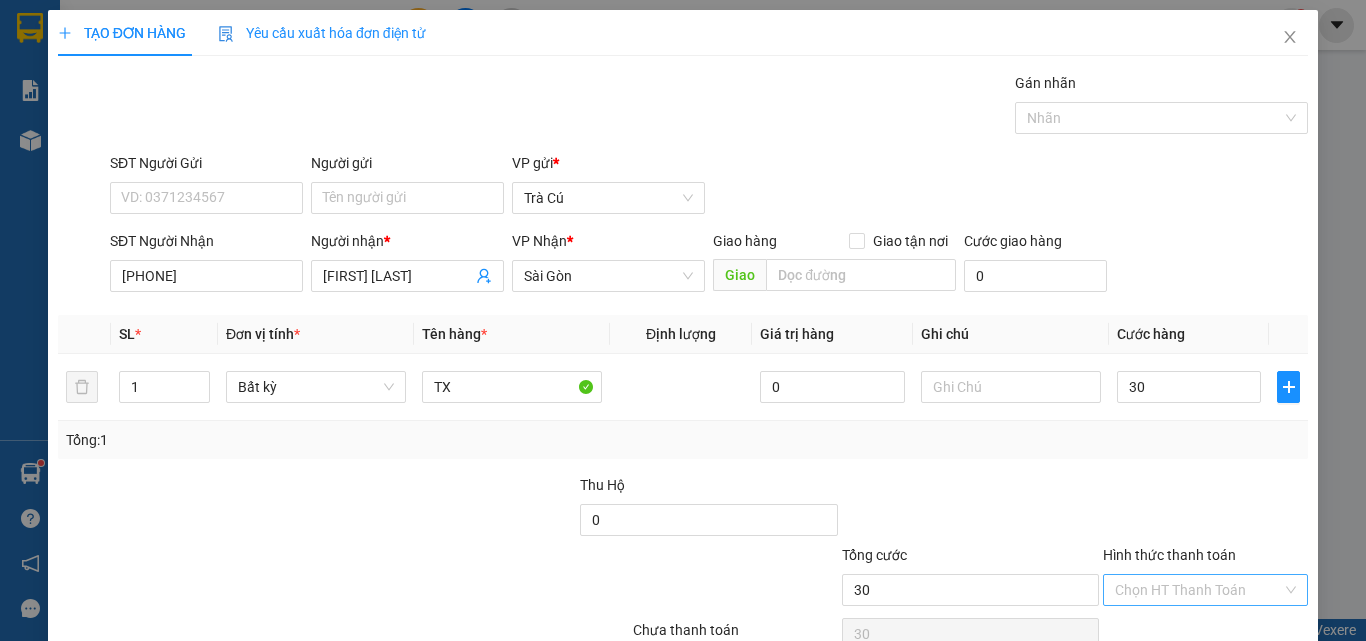 type on "30.000" 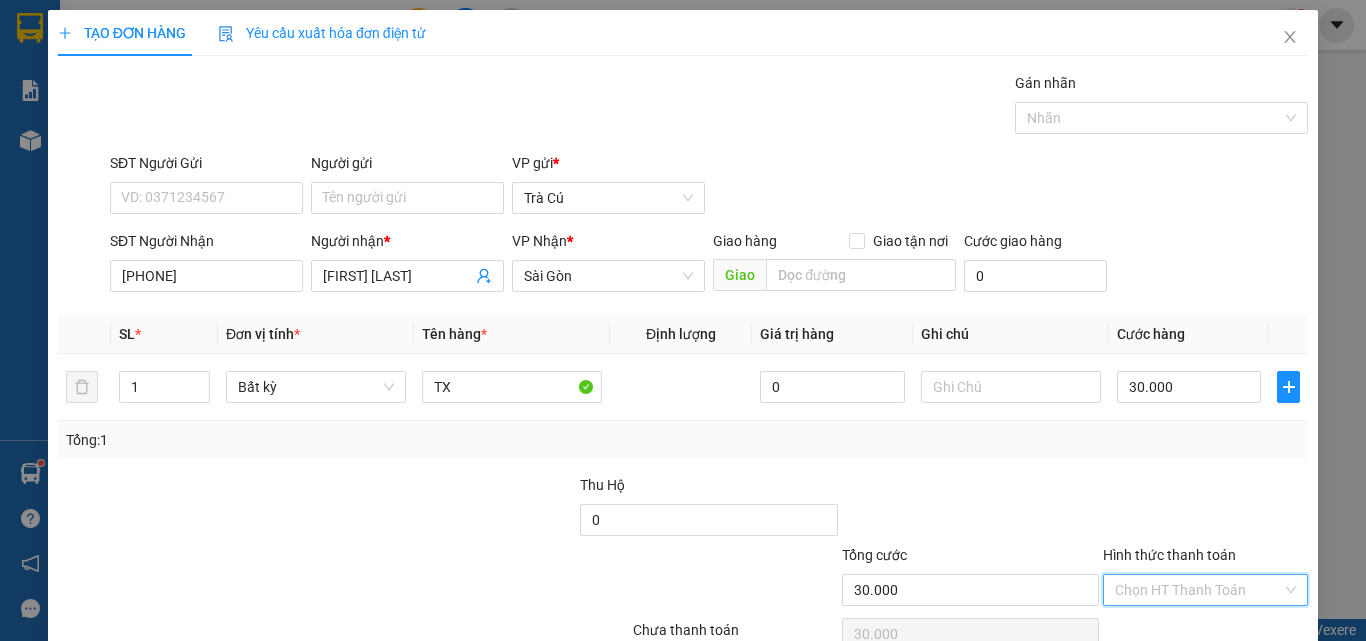 click on "Hình thức thanh toán" at bounding box center [1198, 590] 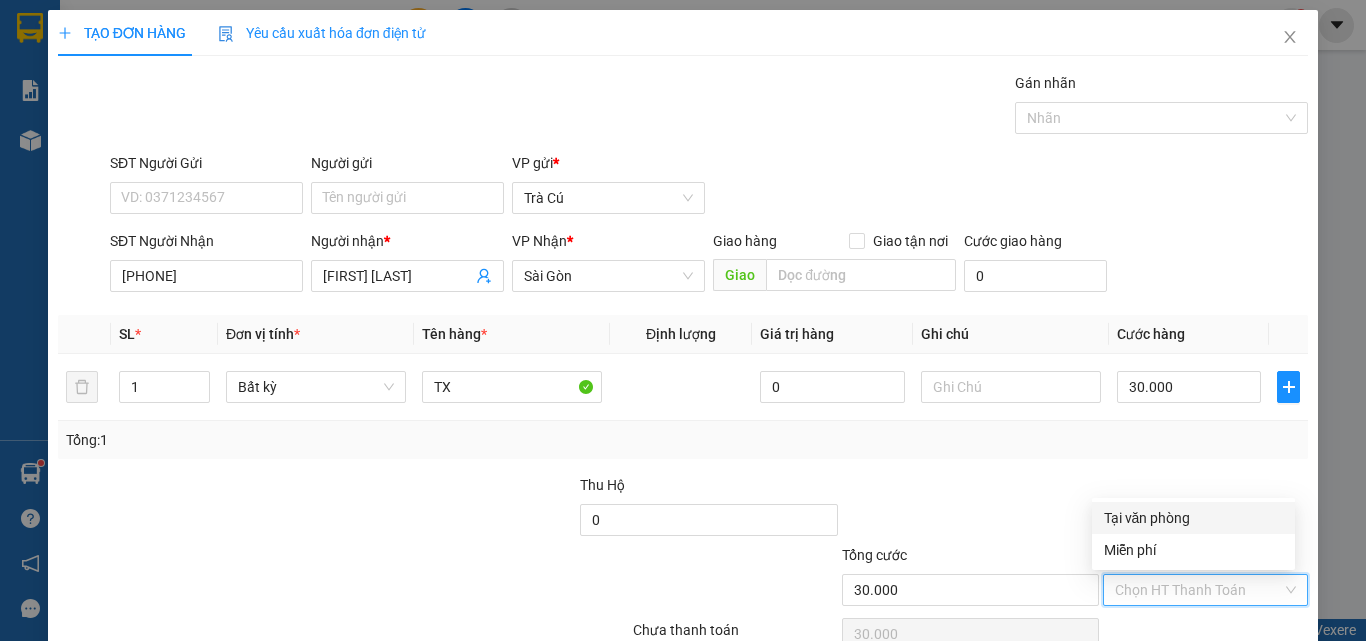 click on "Tại văn phòng" at bounding box center (1193, 518) 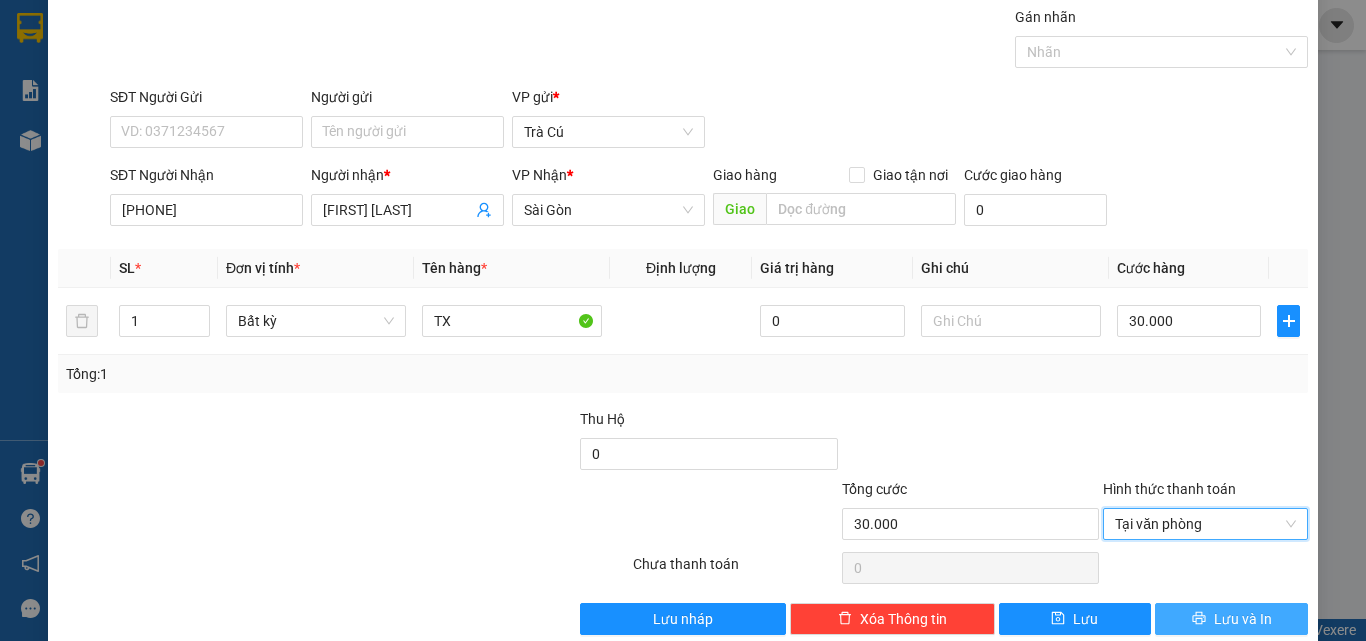 scroll, scrollTop: 99, scrollLeft: 0, axis: vertical 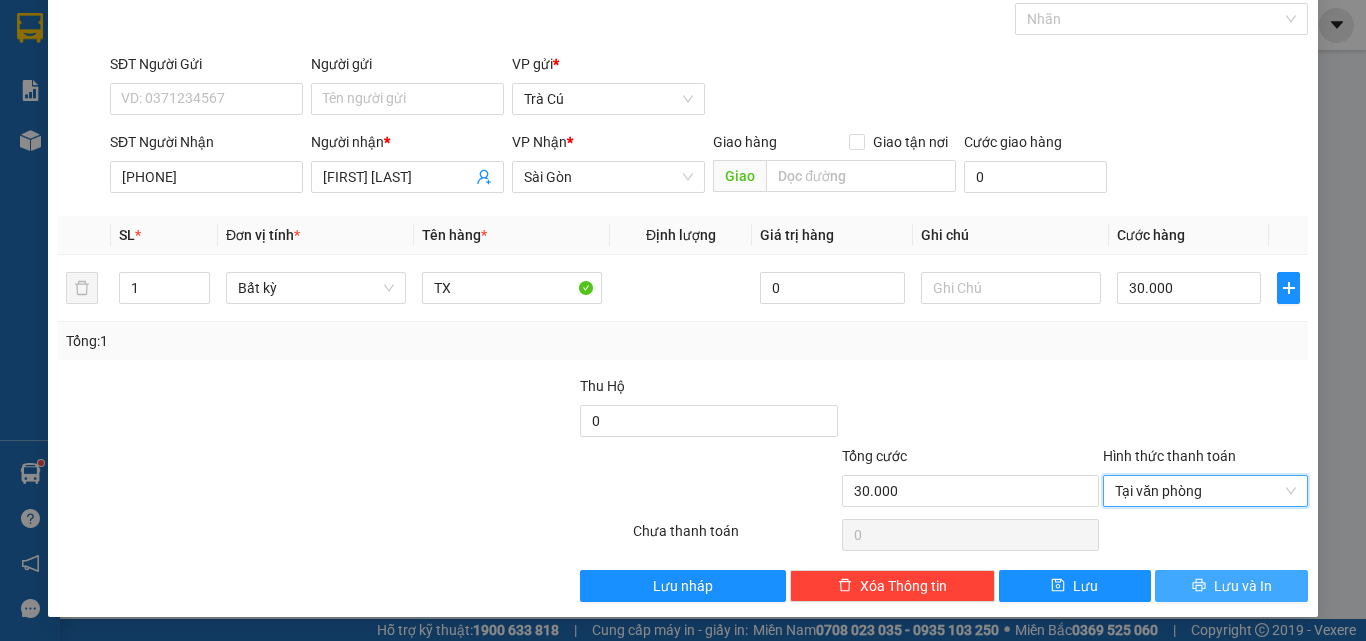 click 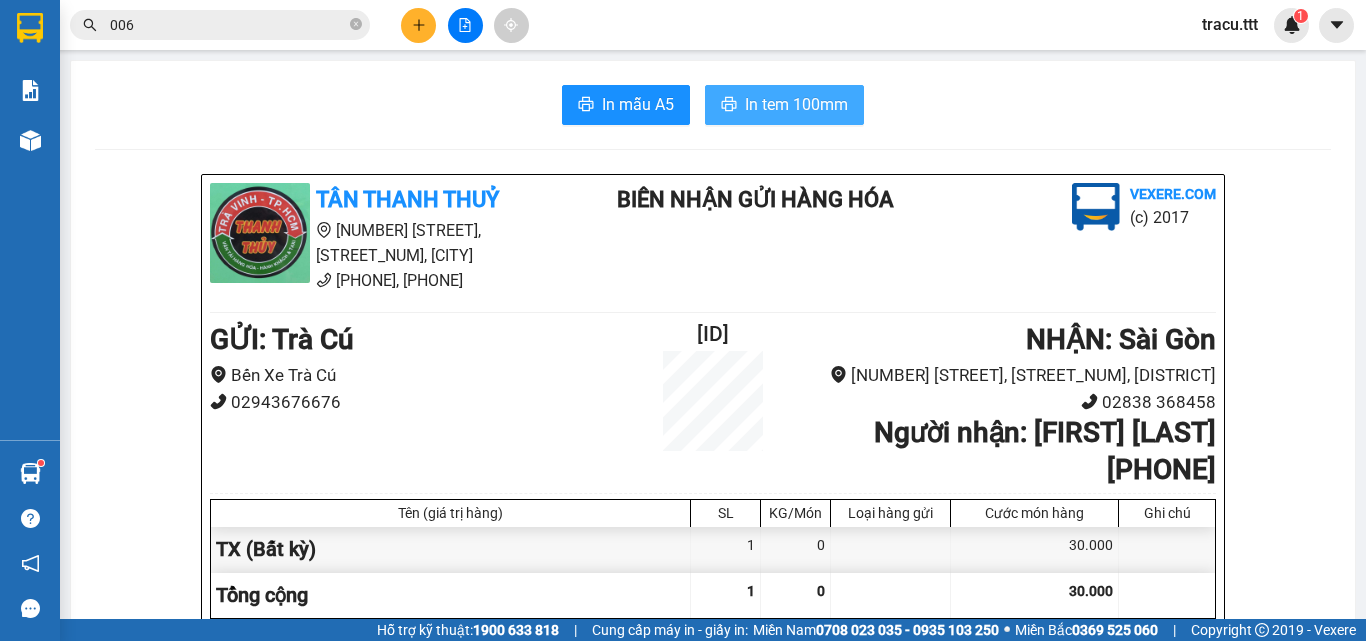 click on "In tem 100mm" at bounding box center (796, 104) 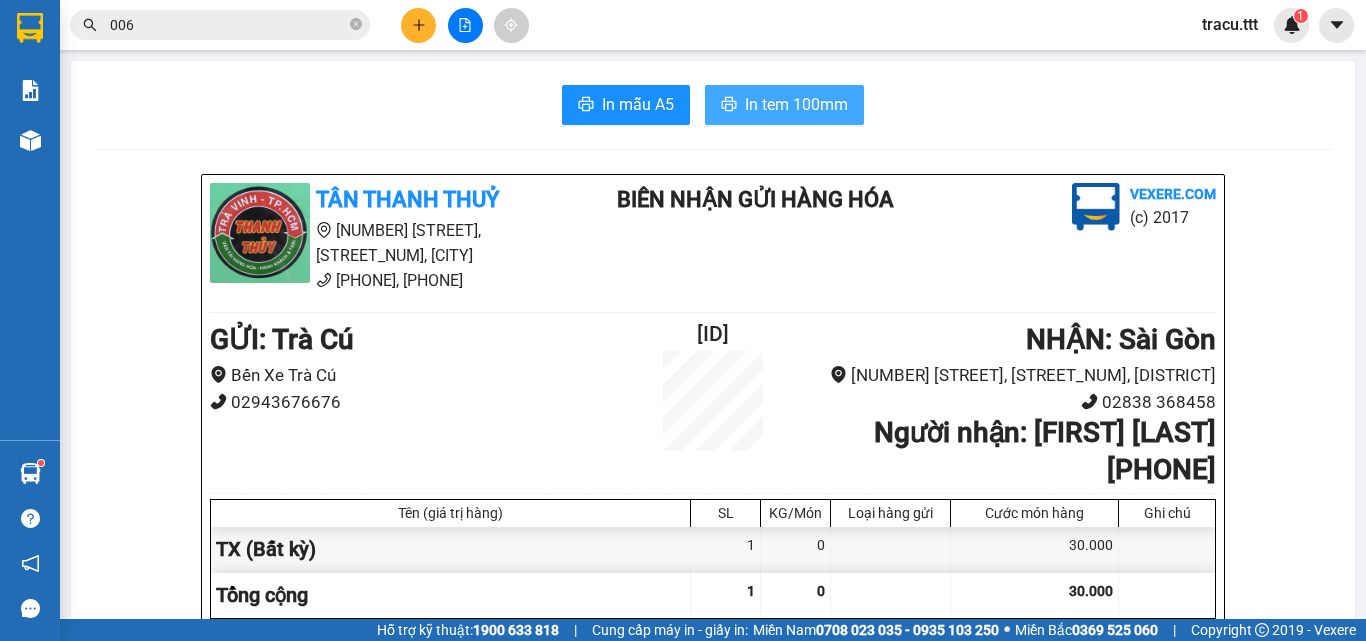 scroll, scrollTop: 0, scrollLeft: 0, axis: both 